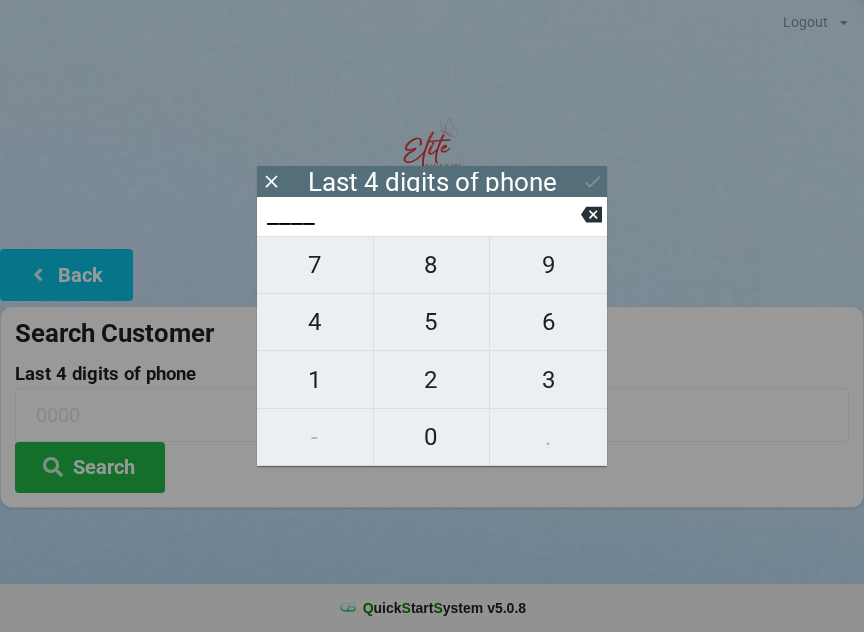 scroll, scrollTop: 0, scrollLeft: 0, axis: both 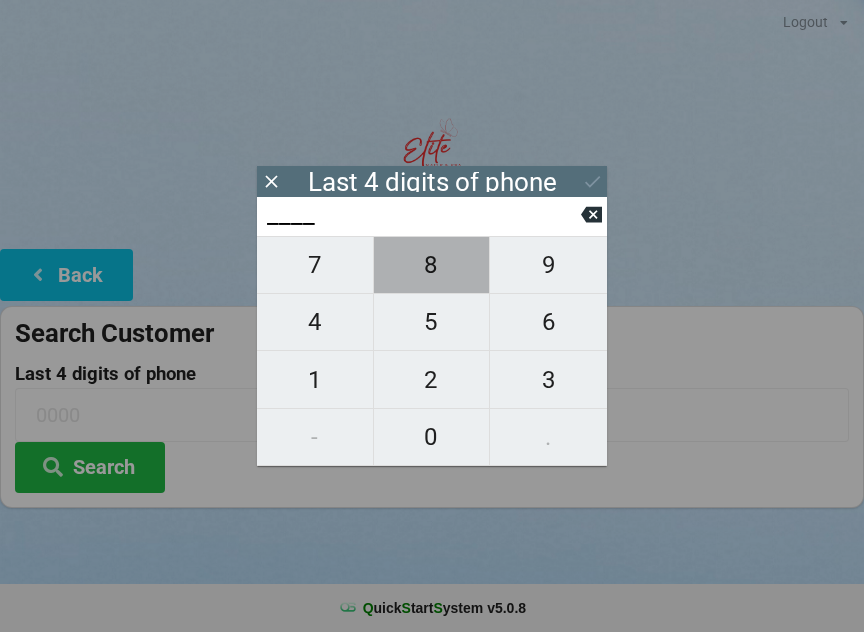 click on "8" at bounding box center (315, 265) 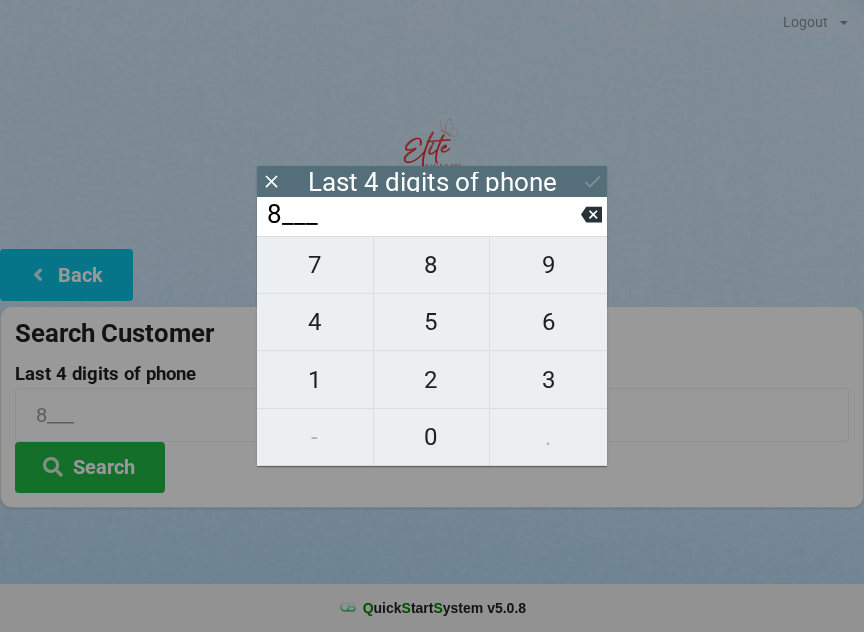 click on "0" at bounding box center [315, 265] 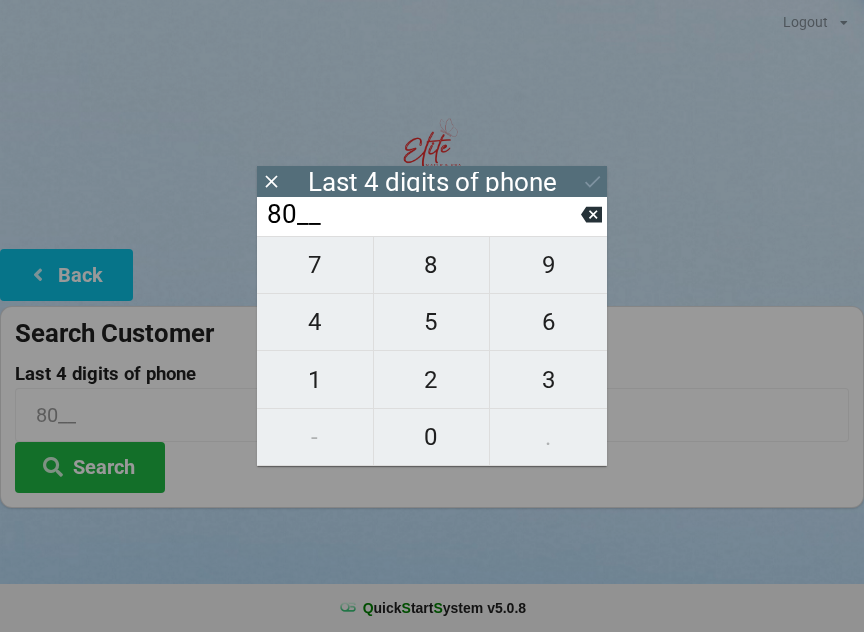 click on "2" at bounding box center (315, 265) 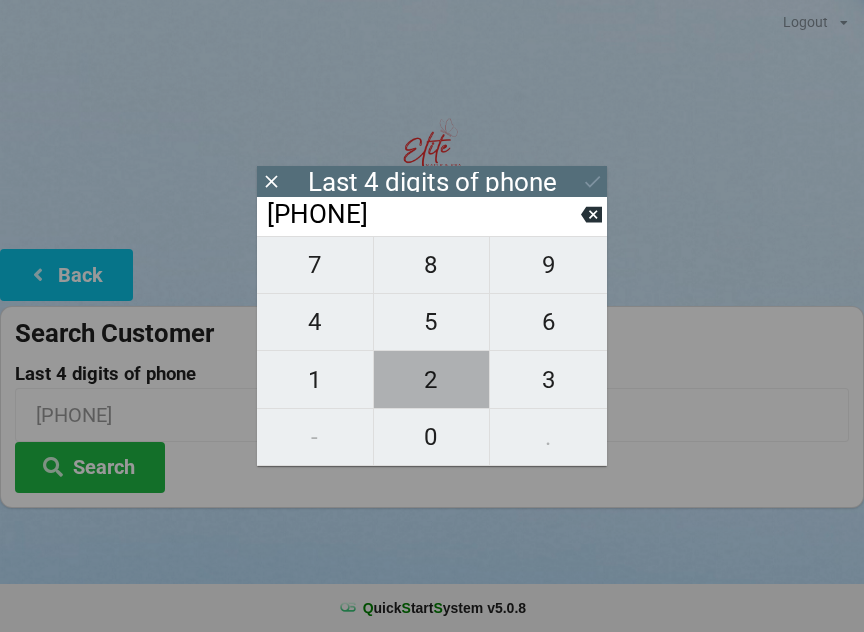click on "2" at bounding box center (315, 265) 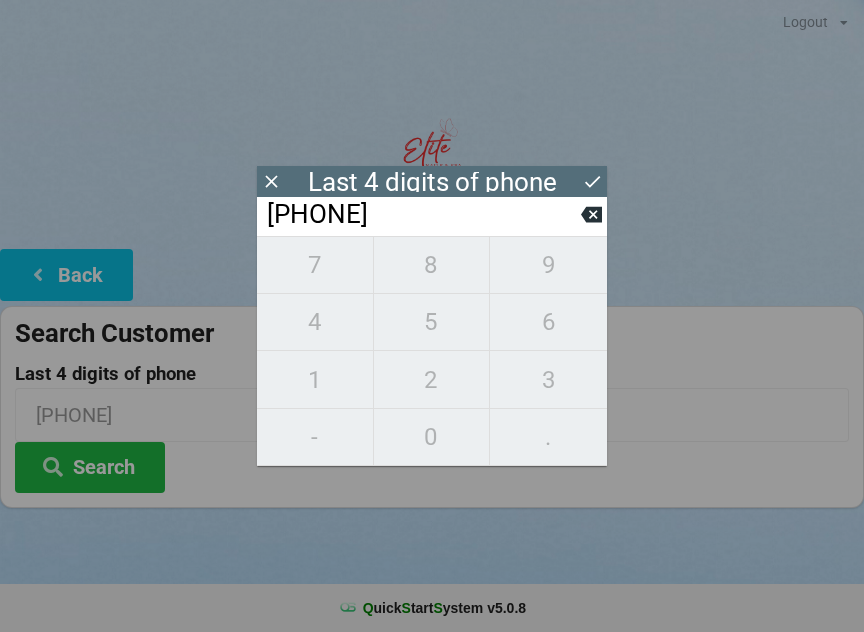 click at bounding box center [591, 214] 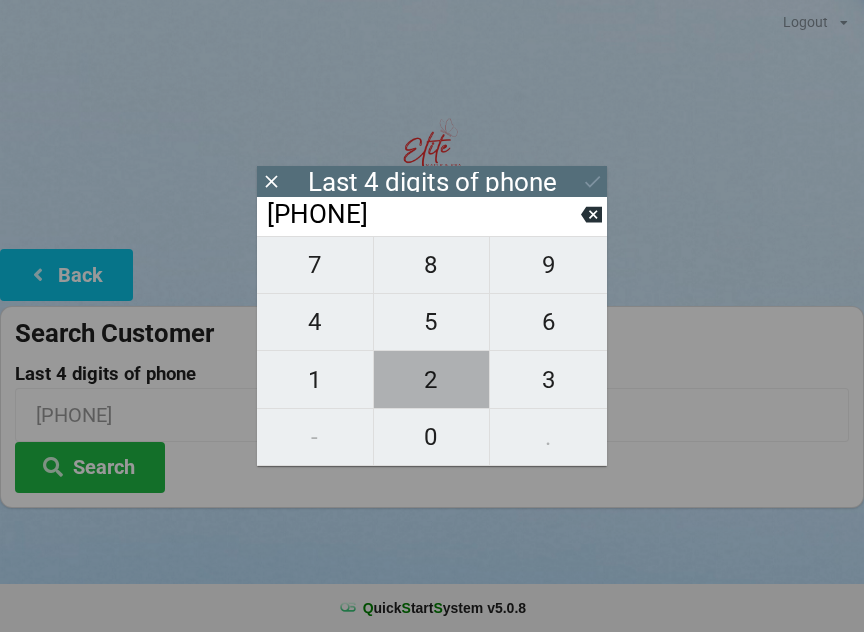 click on "2" at bounding box center (315, 265) 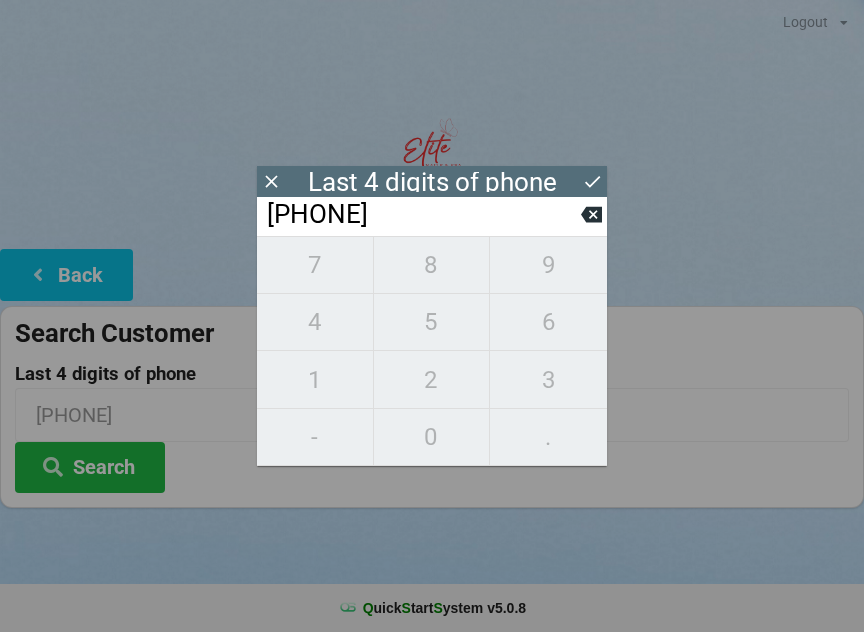 click at bounding box center [591, 214] 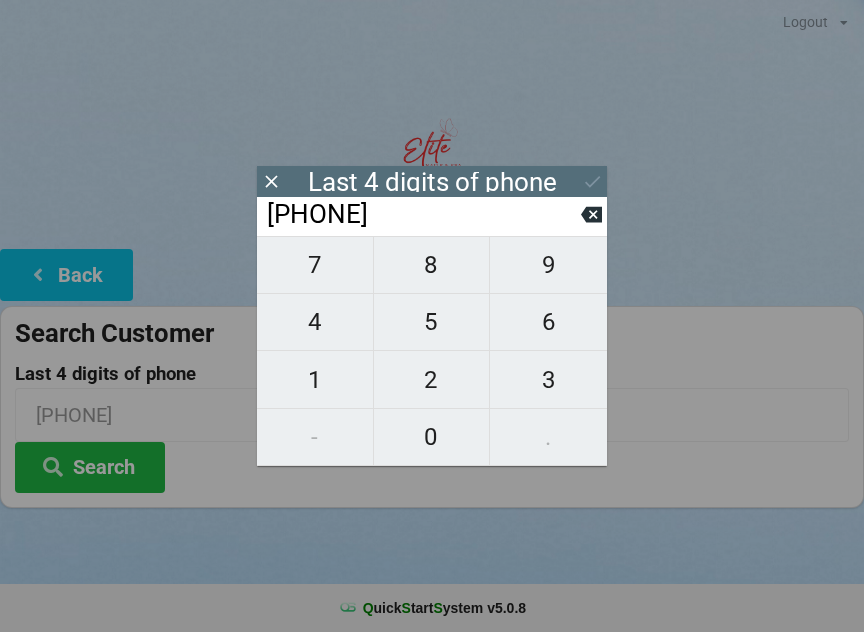 click on "[PHONE]" at bounding box center [432, 216] 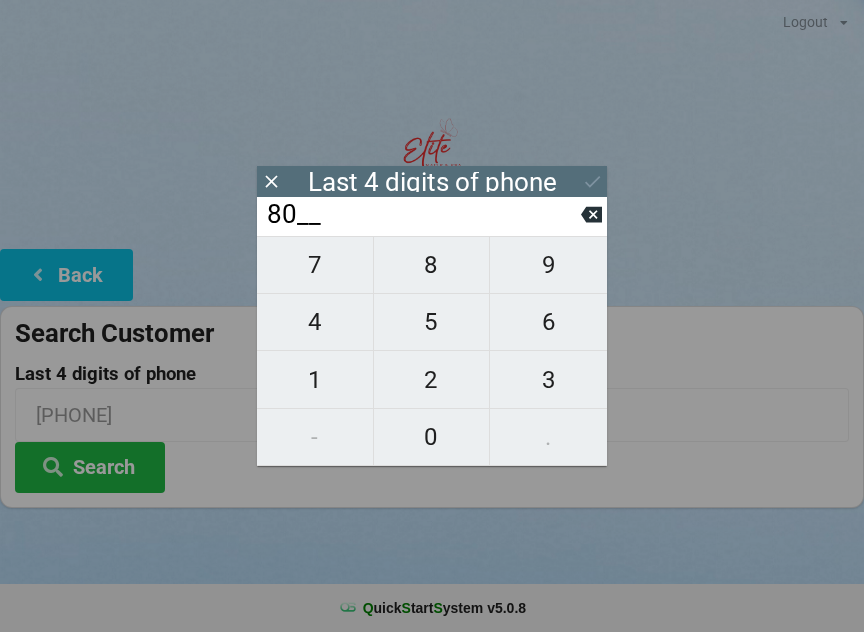 click on "80__" at bounding box center [423, 215] 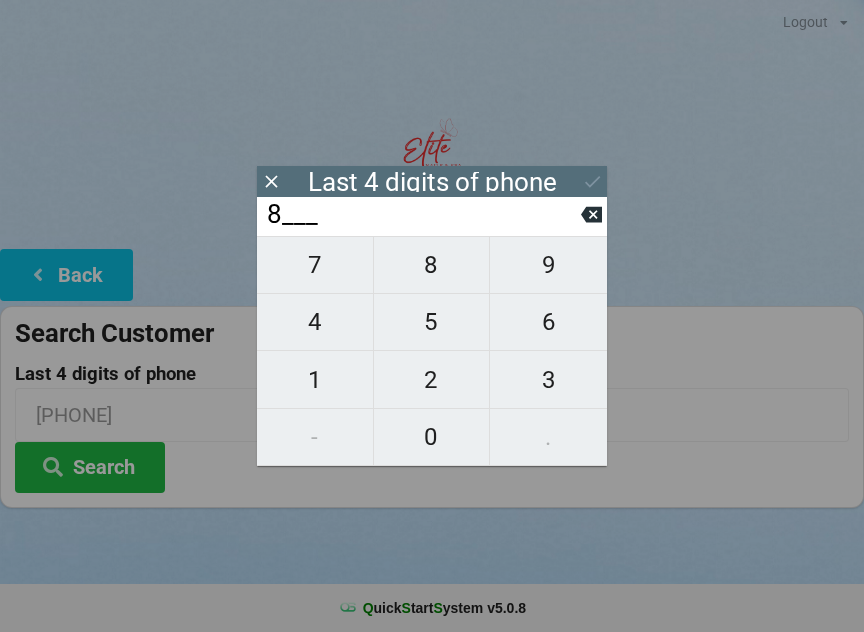 click on "3" at bounding box center (315, 265) 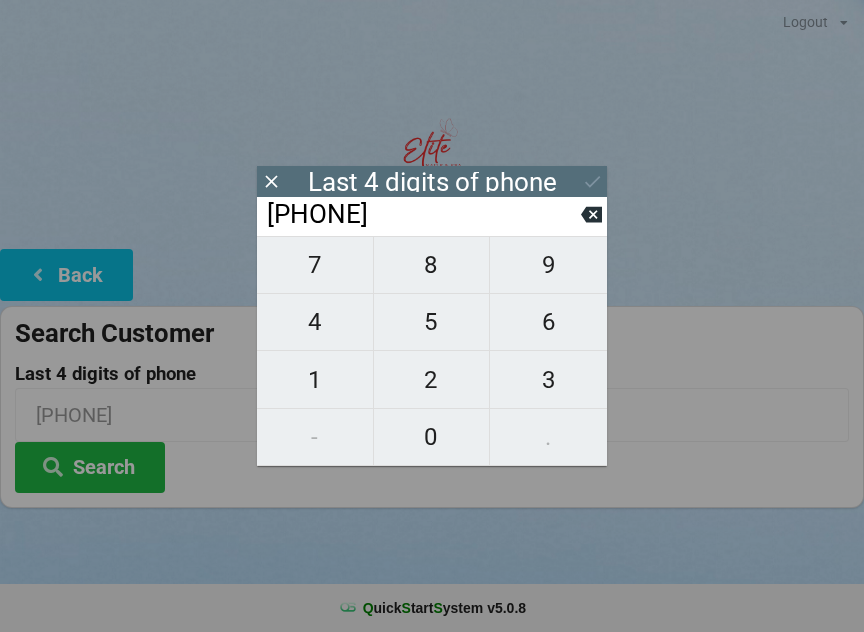 click on "4" at bounding box center [315, 265] 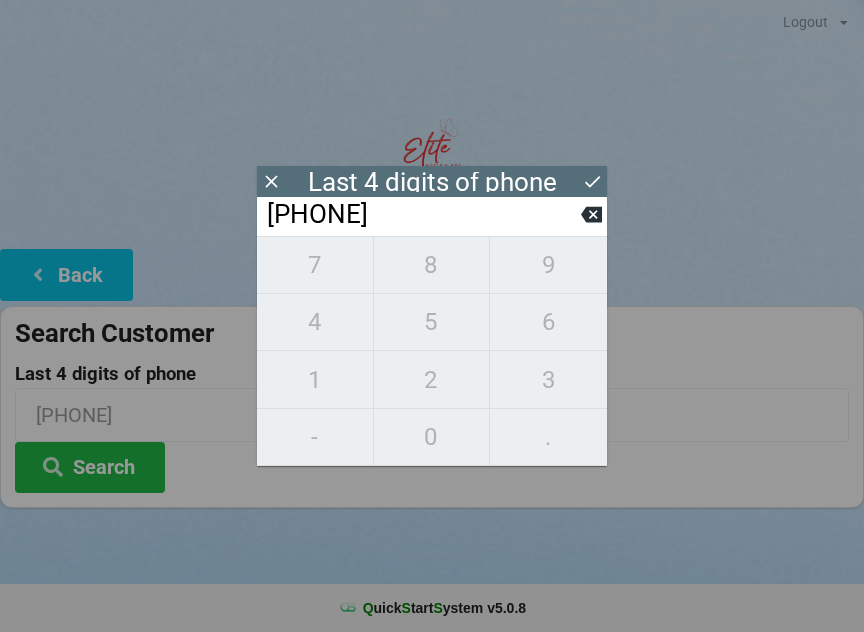 click on "7 8 9 4 5 6 1 2 3 - 0 ." at bounding box center (432, 351) 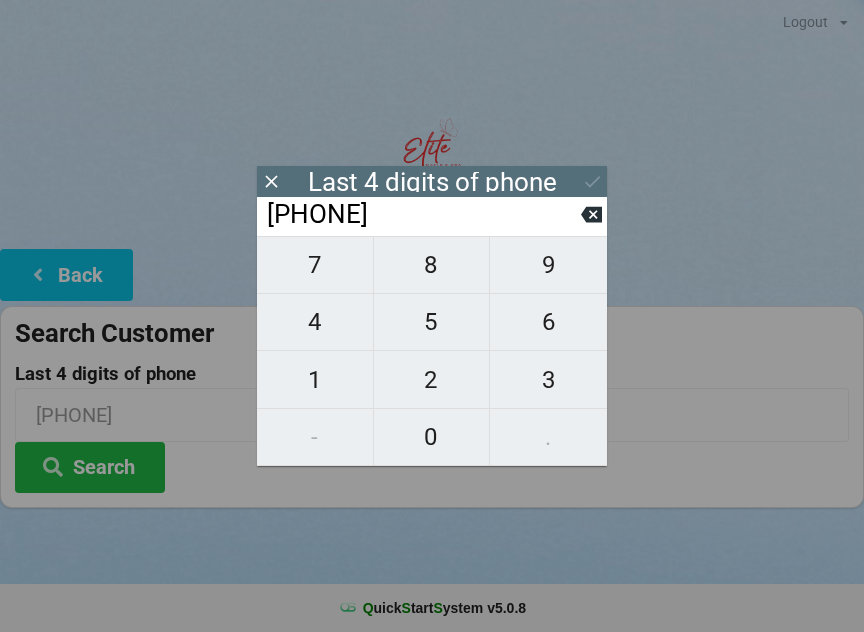 click on "[PHONE]" at bounding box center [423, 215] 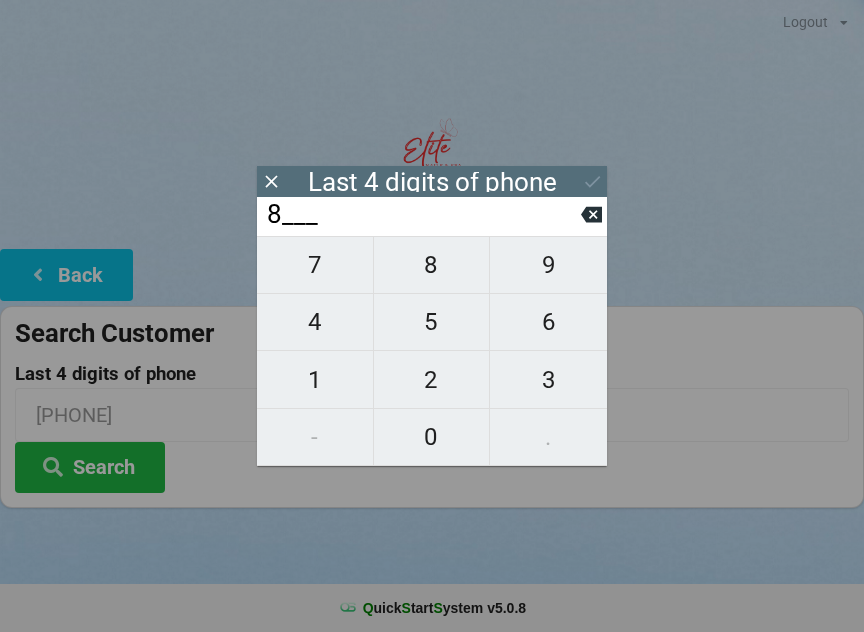 click on "8___" at bounding box center [423, 215] 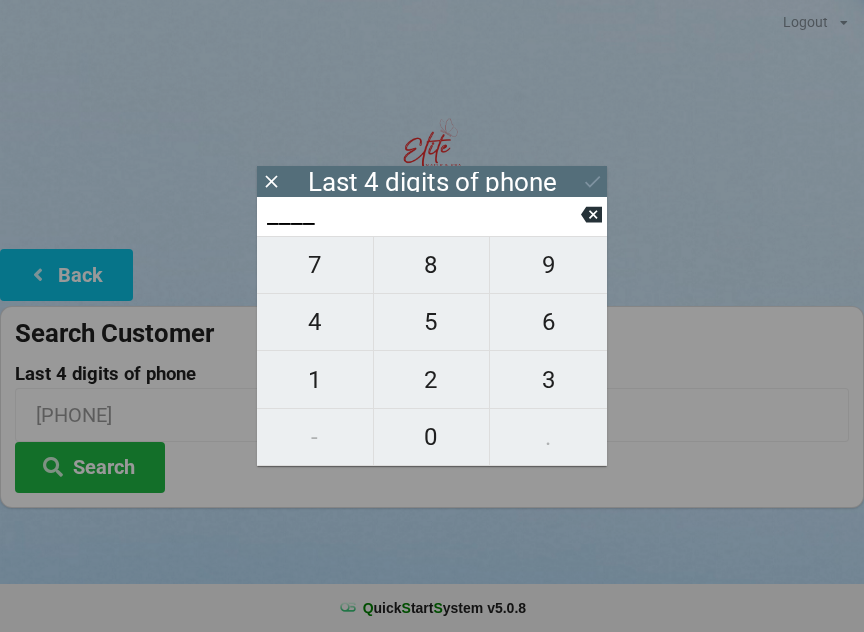 click on "9" at bounding box center (315, 265) 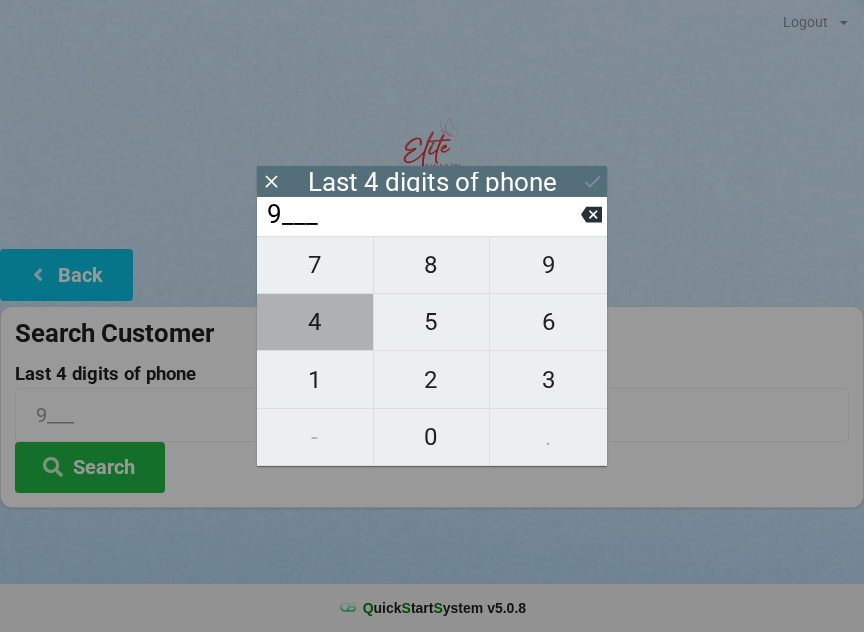 click on "4" at bounding box center [315, 265] 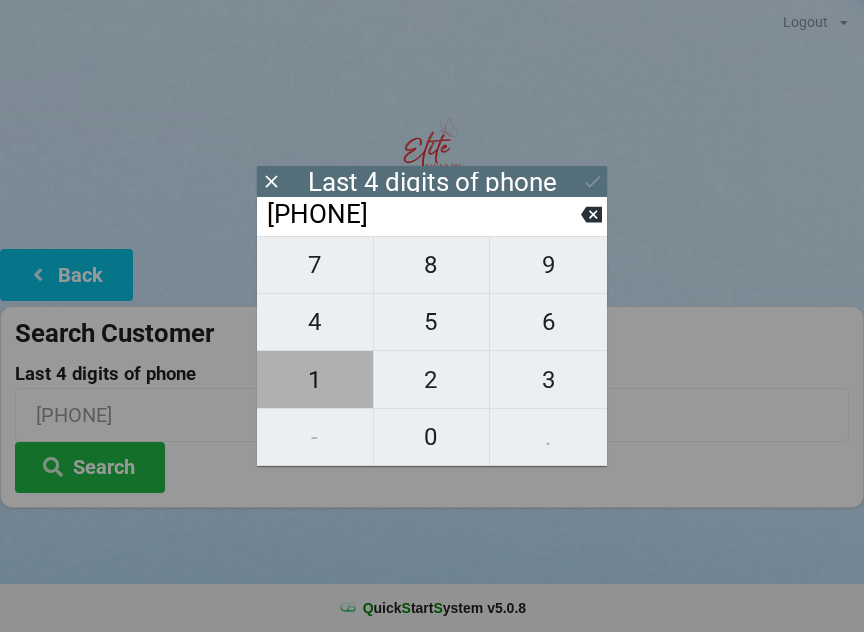 click on "1" at bounding box center (315, 265) 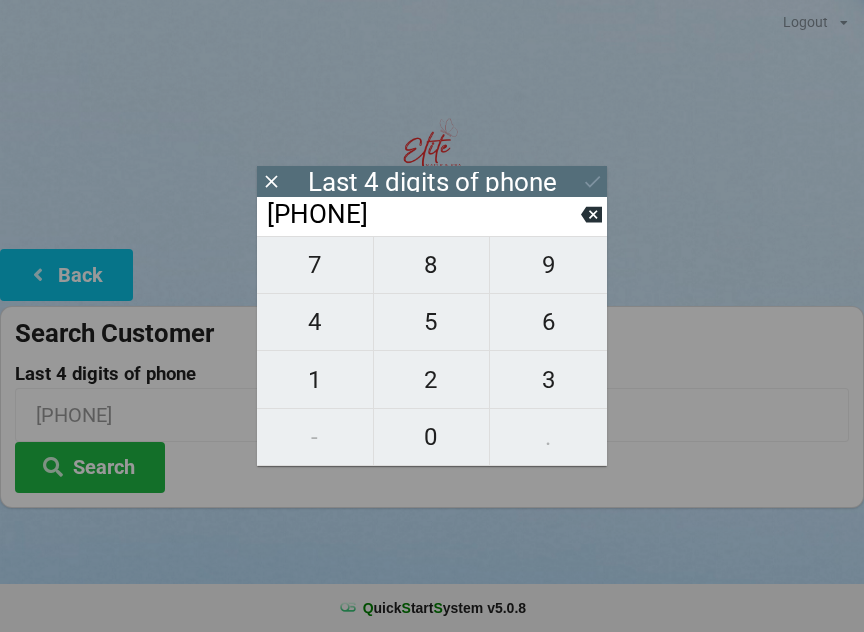 click on "2" at bounding box center (315, 265) 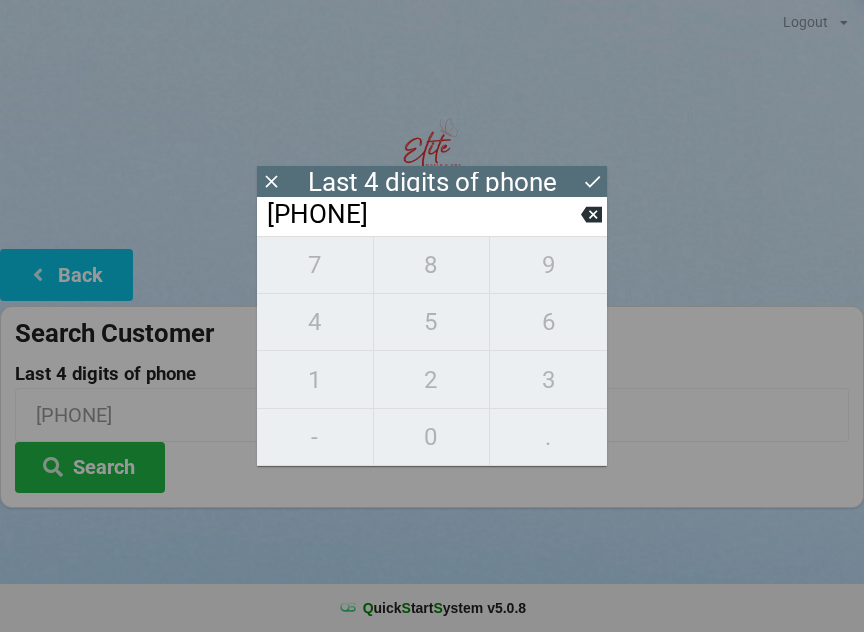 click on "Search" at bounding box center [90, 467] 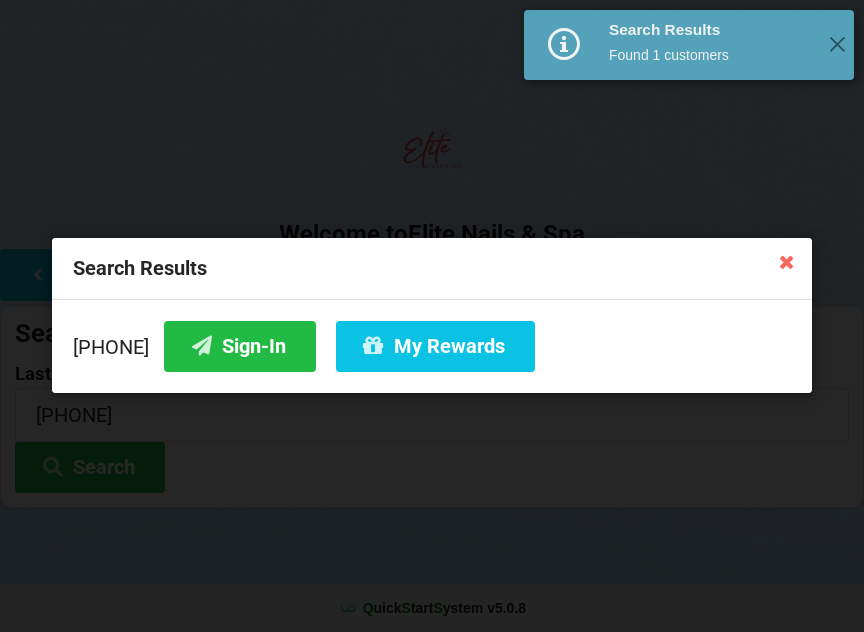 click on "Sign-In" at bounding box center [240, 346] 